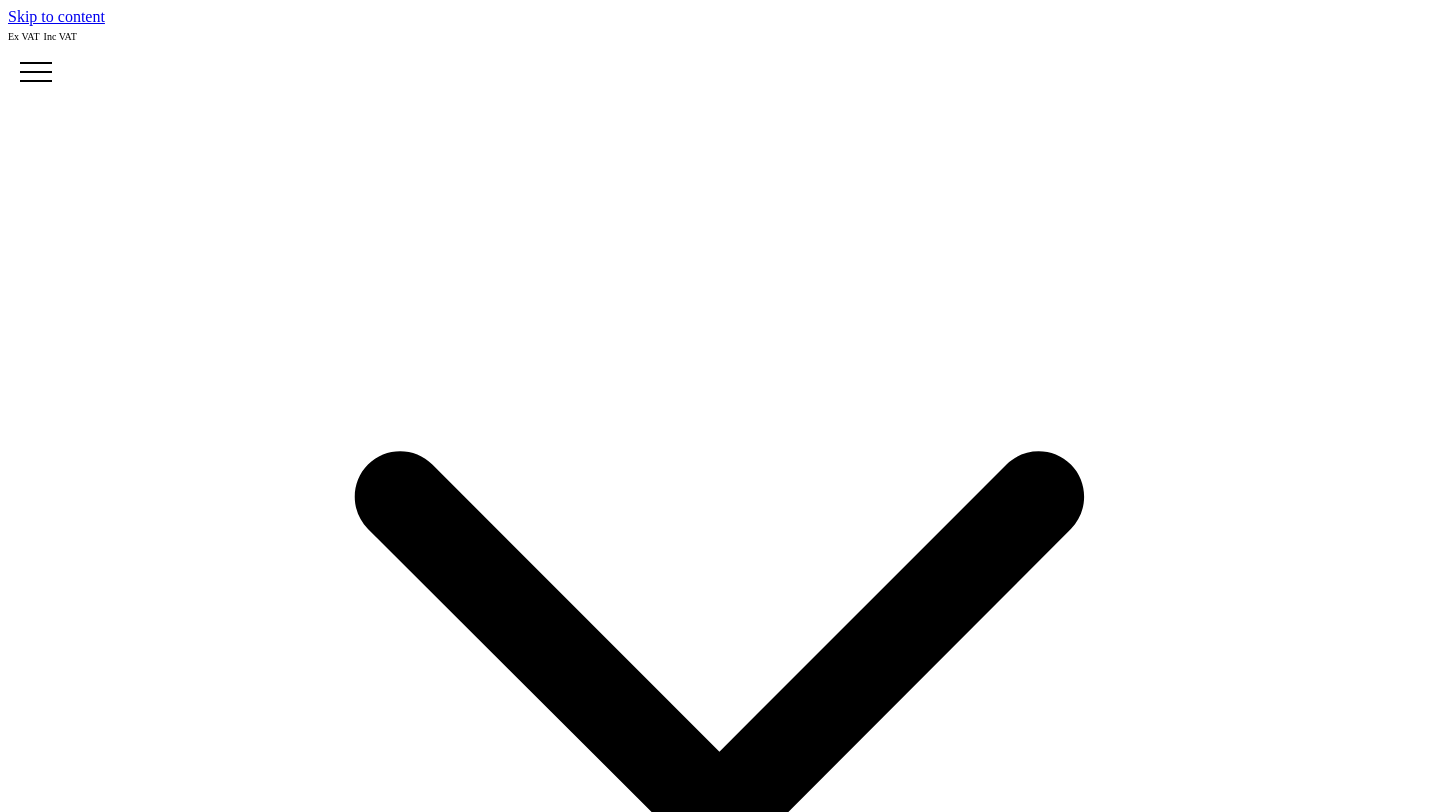 scroll, scrollTop: 0, scrollLeft: 0, axis: both 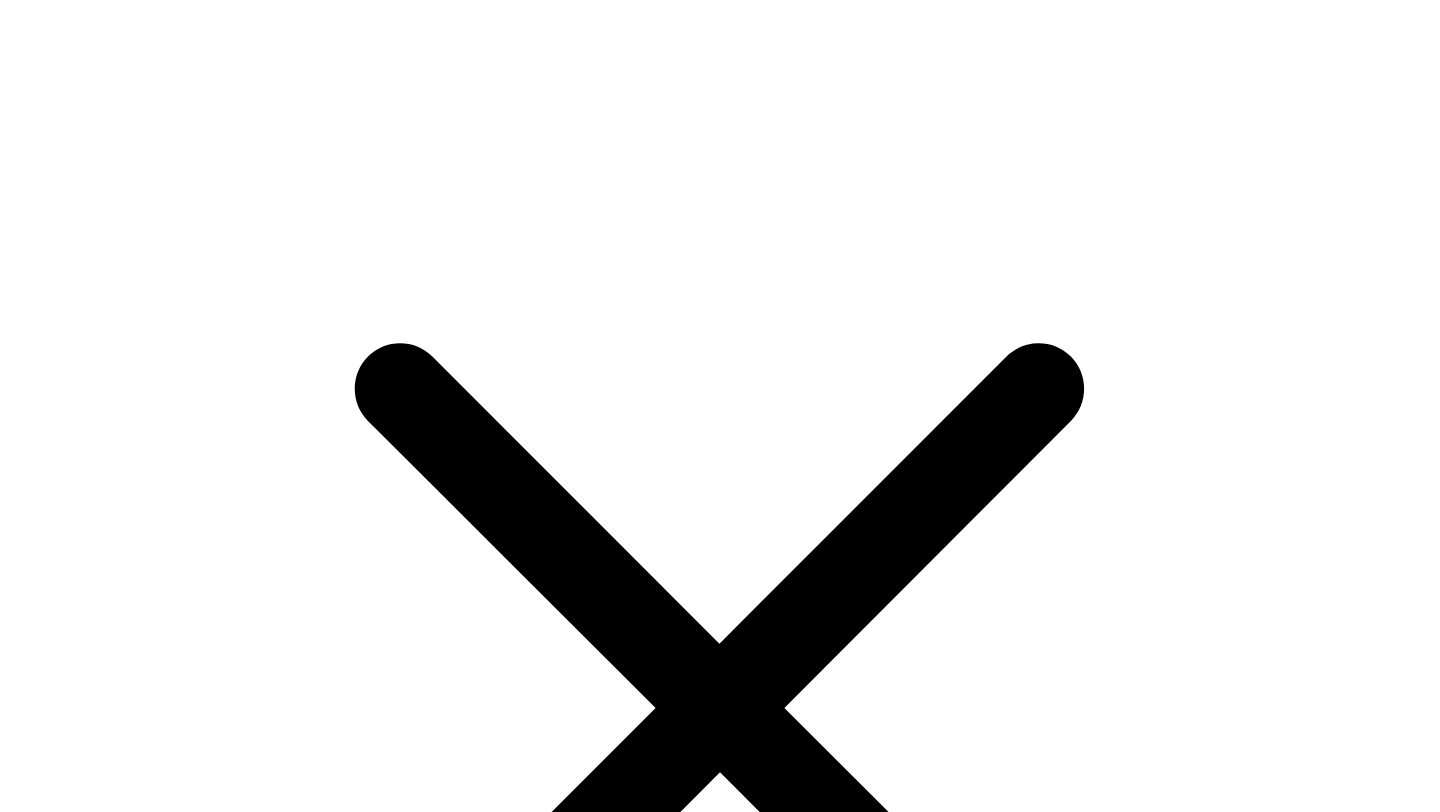 click on ">  Aprons" at bounding box center [760, 5462] 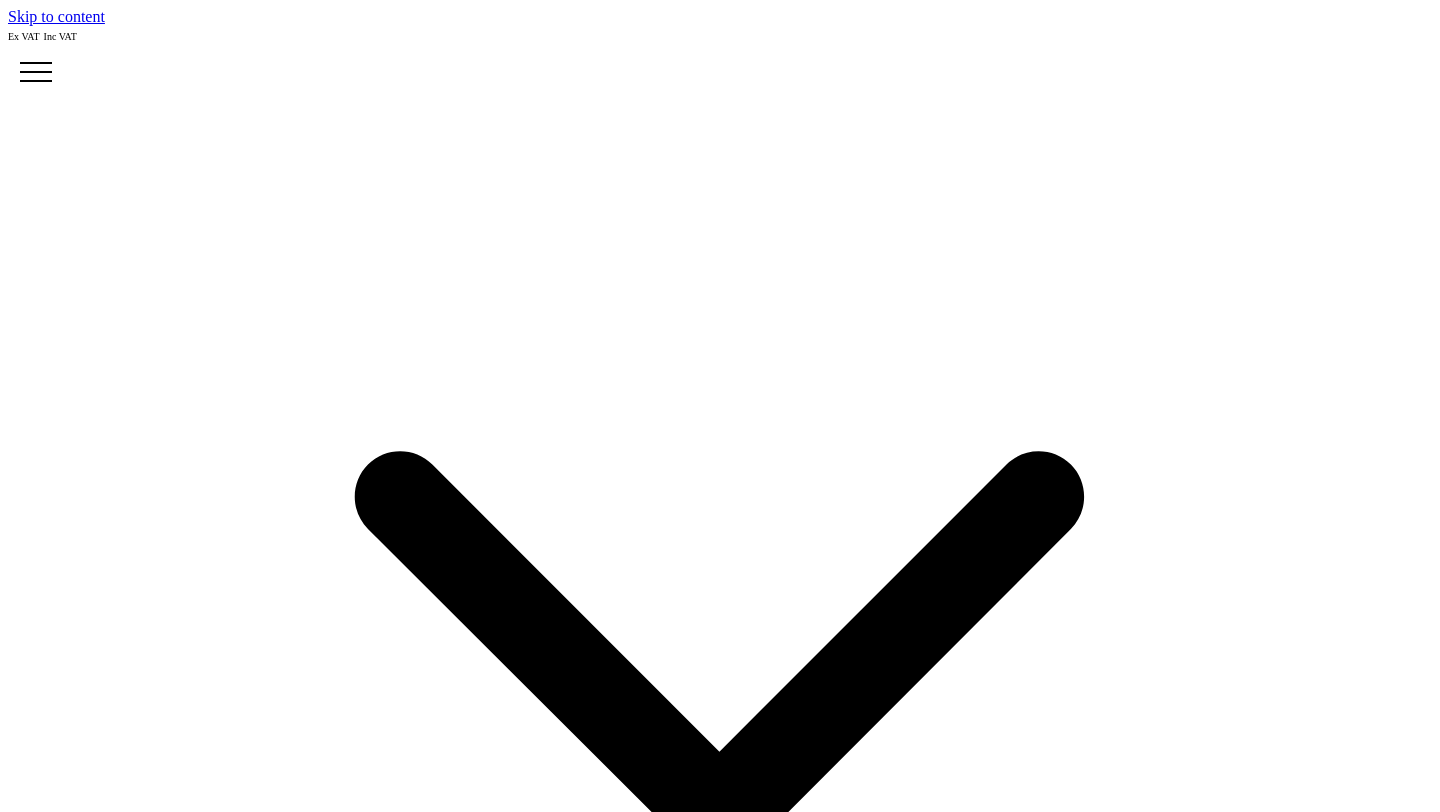 scroll, scrollTop: 0, scrollLeft: 0, axis: both 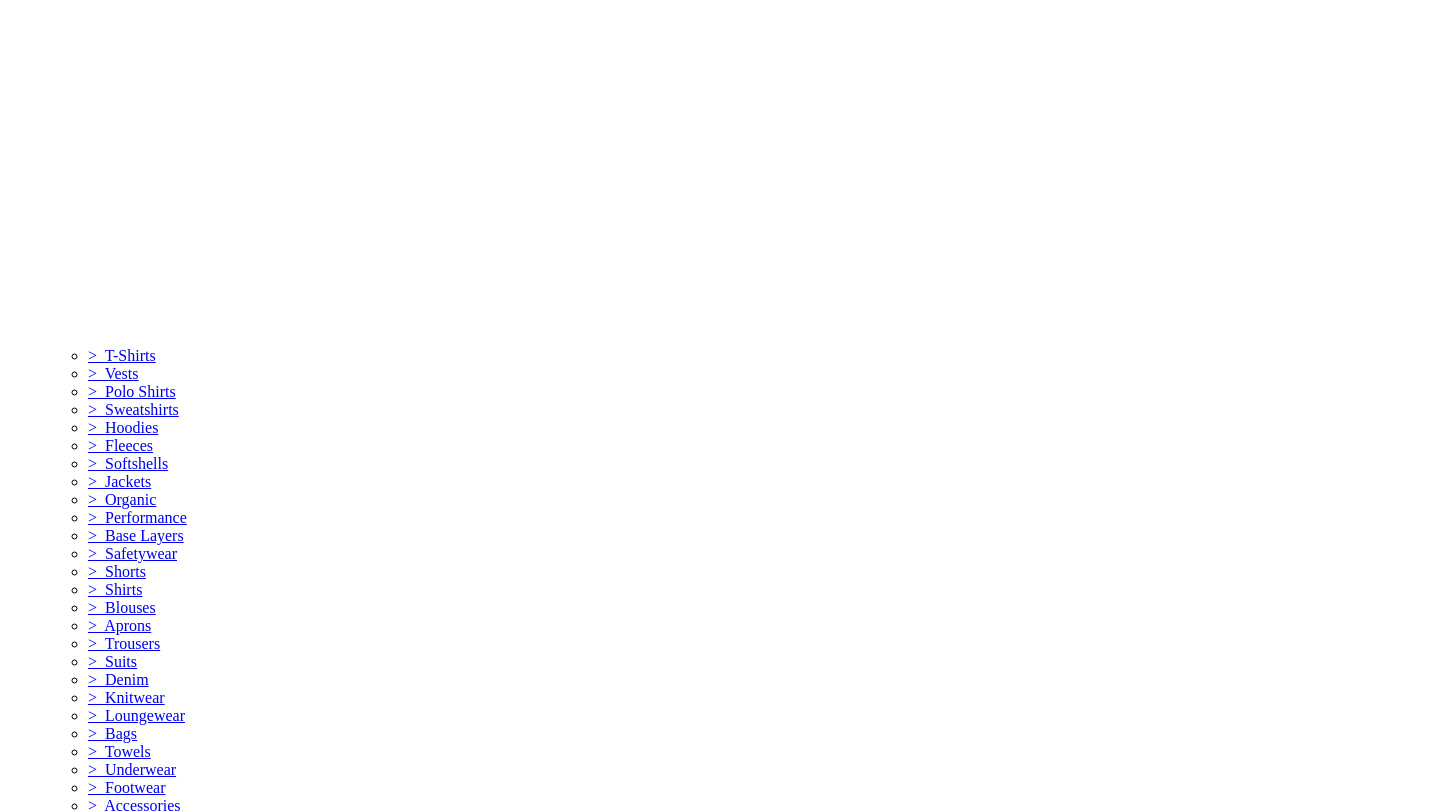 click on "2" at bounding box center [52, 19067] 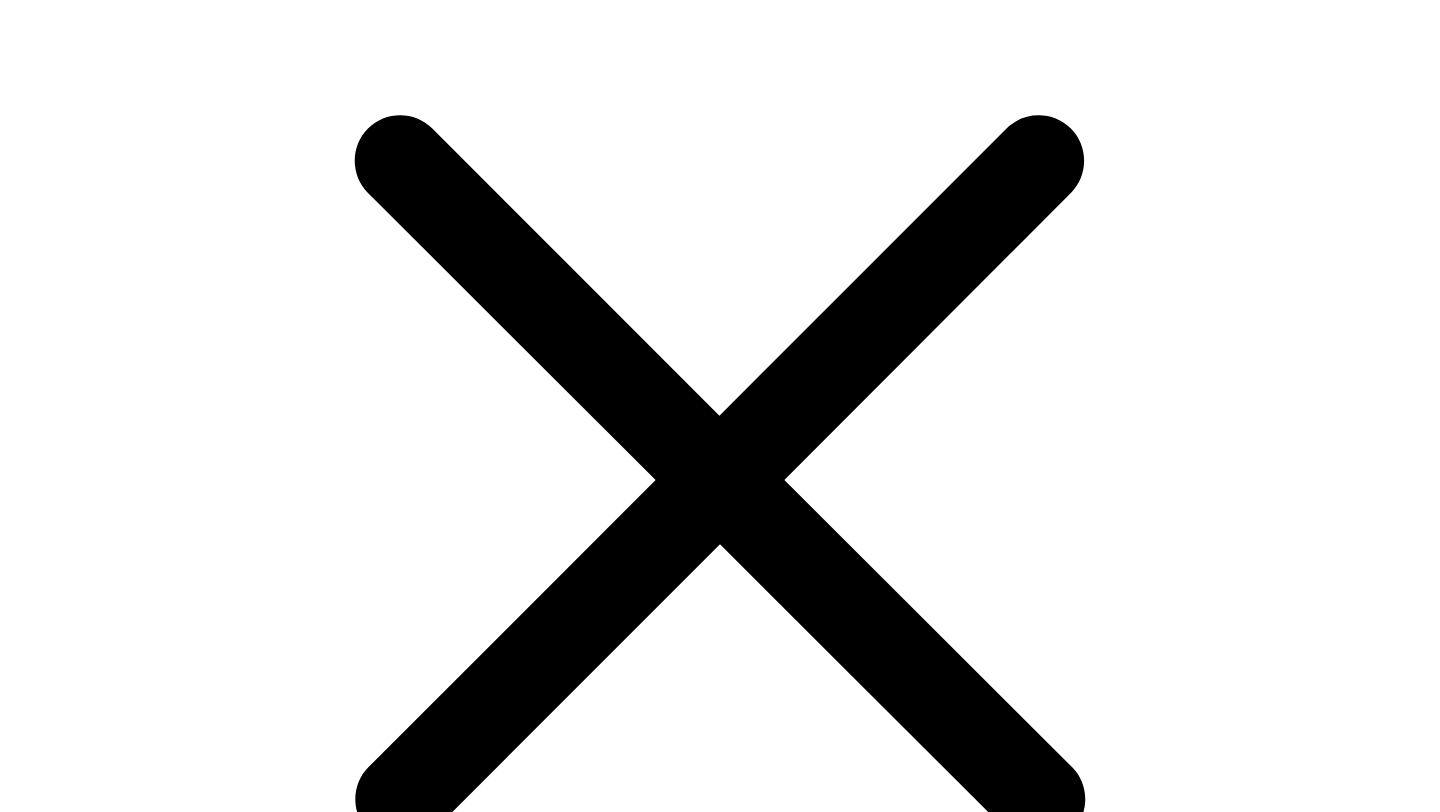 scroll, scrollTop: 339, scrollLeft: 0, axis: vertical 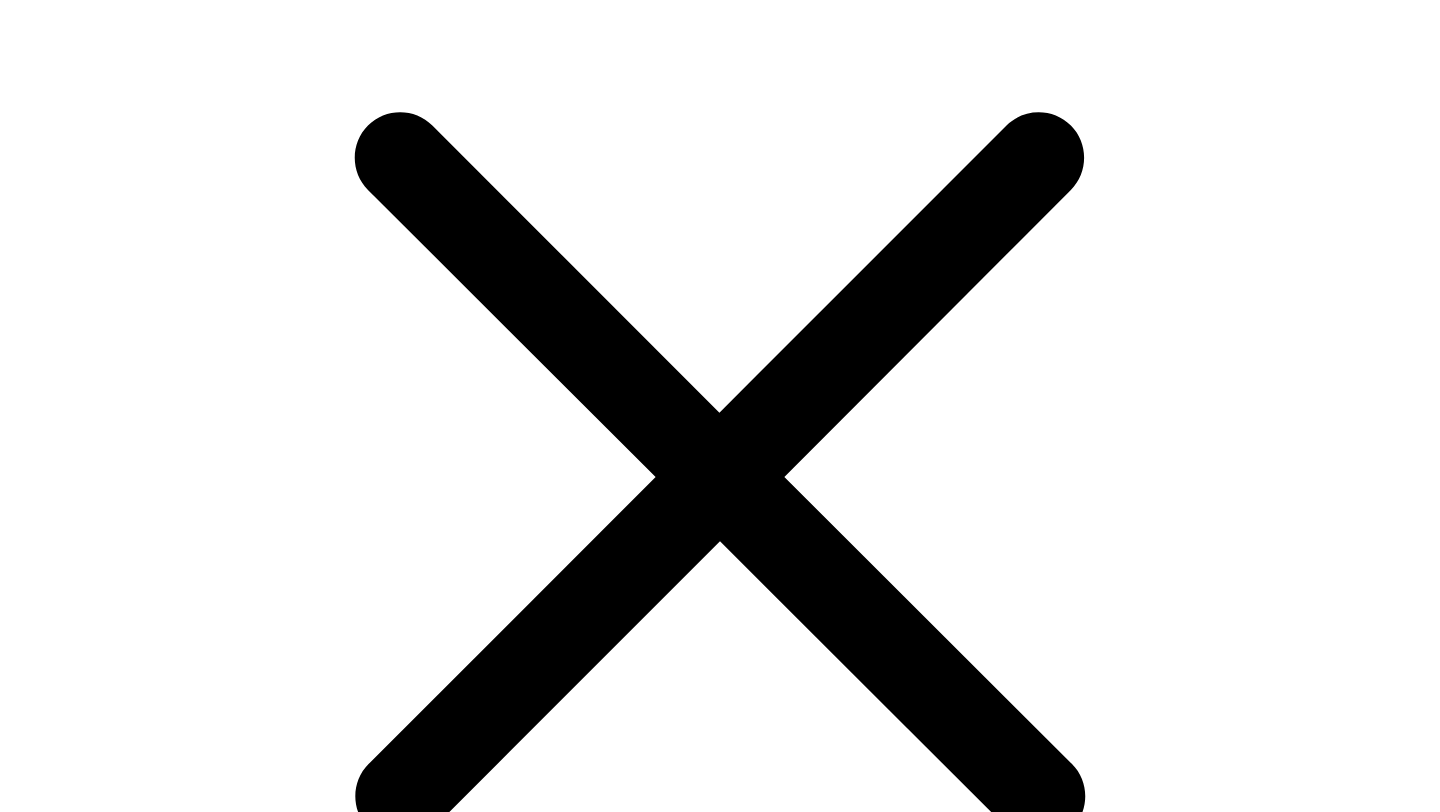 click on "Build Your Brand Organic long sleeve with cuff rib from £13.60 £11.33 (inc. vat) (ex. vat) 2 available colour s AWDis Ecologie Banff regen sweatshirt from £11.20 £9.33 (inc. vat) (ex. vat) 6 available colour s AWDis Just Hoods Women's cropped sweat from £9.59 £7.99 (inc. vat) (ex. vat) 4 available colour s Henbury ¼ zip jumper from £23.12 £19.27 (inc. vat) (ex. vat) 2 available colour s Build Your Brand Sweat crew neck from £18.40 £15.33 (inc. vat) (ex. vat) 3 available colour s SF Feel good roll neck top from £10.80 £9.00 (inc. vat) (ex. vat) 1 available colour Kustom Kit Regular fit zipped sweatshirt from £15.92 £13.27 (inc. vat) (ex. vat) 3 available colour s Fruit of the Loom Premium 70/30 zip-neck sweatshirt from £15.92 £13.27 (inc. vat) (ex. vat) 6 available colour s Asquith & Fox Men's coastal vintage wash loop back sweatshirt from £14.00 £11.67 (inc. vat) (ex. vat) 8 available colour s Bella Canvas from £20.96 £17.47" at bounding box center (720, 23198) 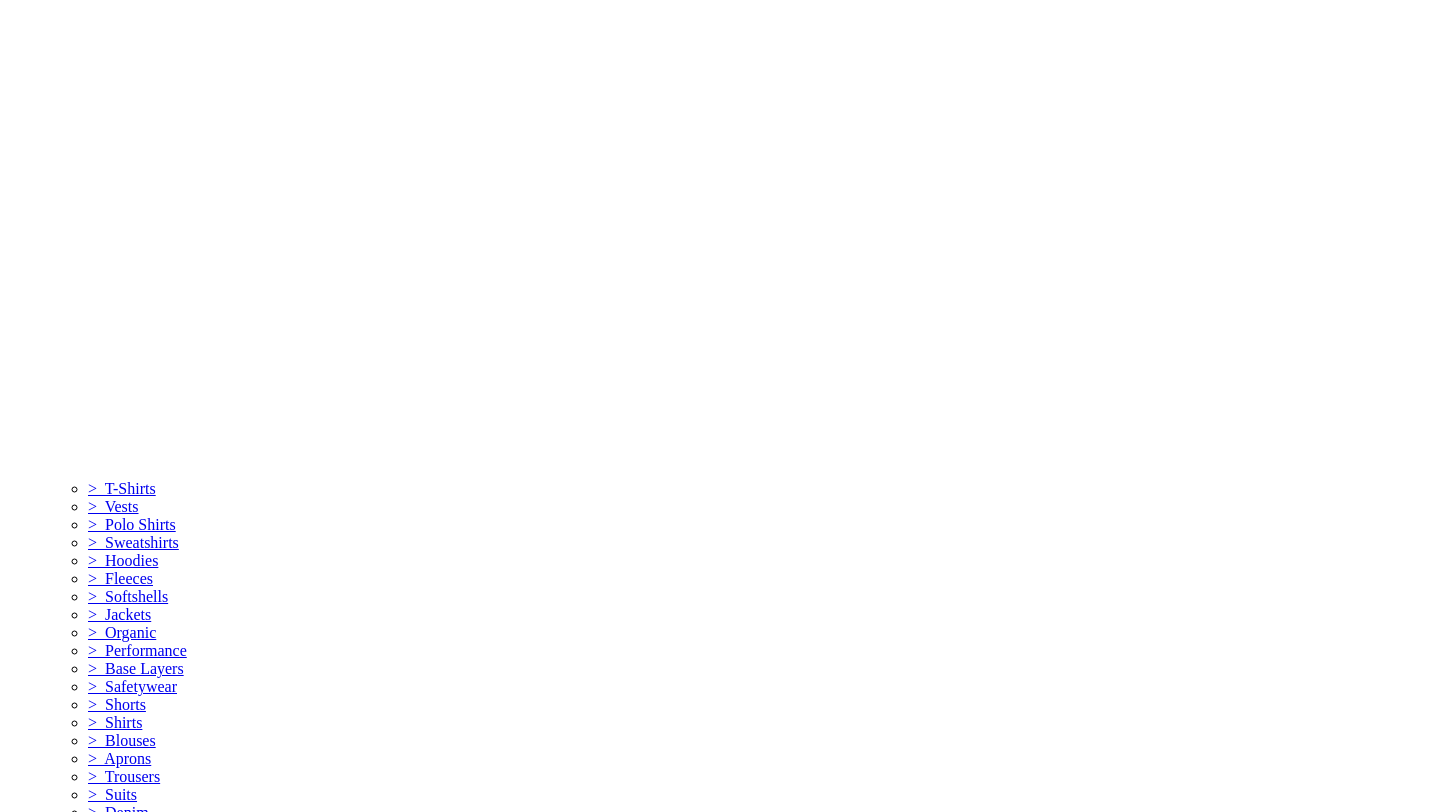scroll, scrollTop: 4898, scrollLeft: 0, axis: vertical 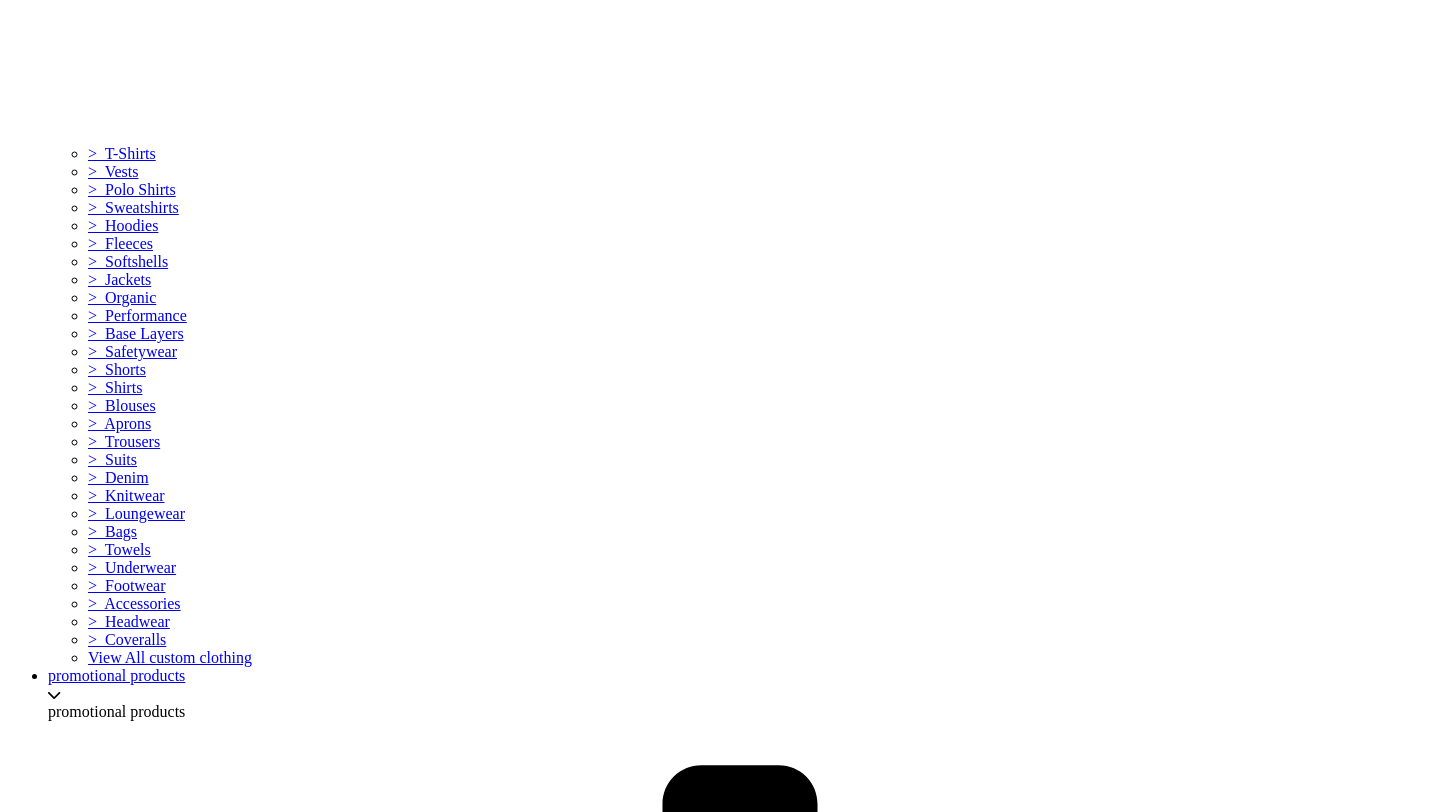 click on "Build Your Brand Organic long sleeve with cuff rib from £13.60 £11.33 (inc. vat) (ex. vat) 2 available colour s AWDis Ecologie Banff regen sweatshirt from £11.20 £9.33 (inc. vat) (ex. vat) 6 available colour s AWDis Just Hoods Women's cropped sweat from £9.59 £7.99 (inc. vat) (ex. vat) 4 available colour s Henbury ¼ zip jumper from £23.12 £19.27 (inc. vat) (ex. vat) 2 available colour s Build Your Brand Sweat crew neck from £18.40 £15.33 (inc. vat) (ex. vat) 3 available colour s SF Feel good roll neck top from £10.80 £9.00 (inc. vat) (ex. vat) 1 available colour Kustom Kit Regular fit zipped sweatshirt from £15.92 £13.27 (inc. vat) (ex. vat) 3 available colour s Fruit of the Loom Premium 70/30 zip-neck sweatshirt from £15.92 £13.27 (inc. vat) (ex. vat) 6 available colour s Asquith & Fox Men's coastal vintage wash loop back sweatshirt from £14.00 £11.67 (inc. vat) (ex. vat) 8 available colour s Bella Canvas from £20.96 £17.47" at bounding box center [720, 18391] 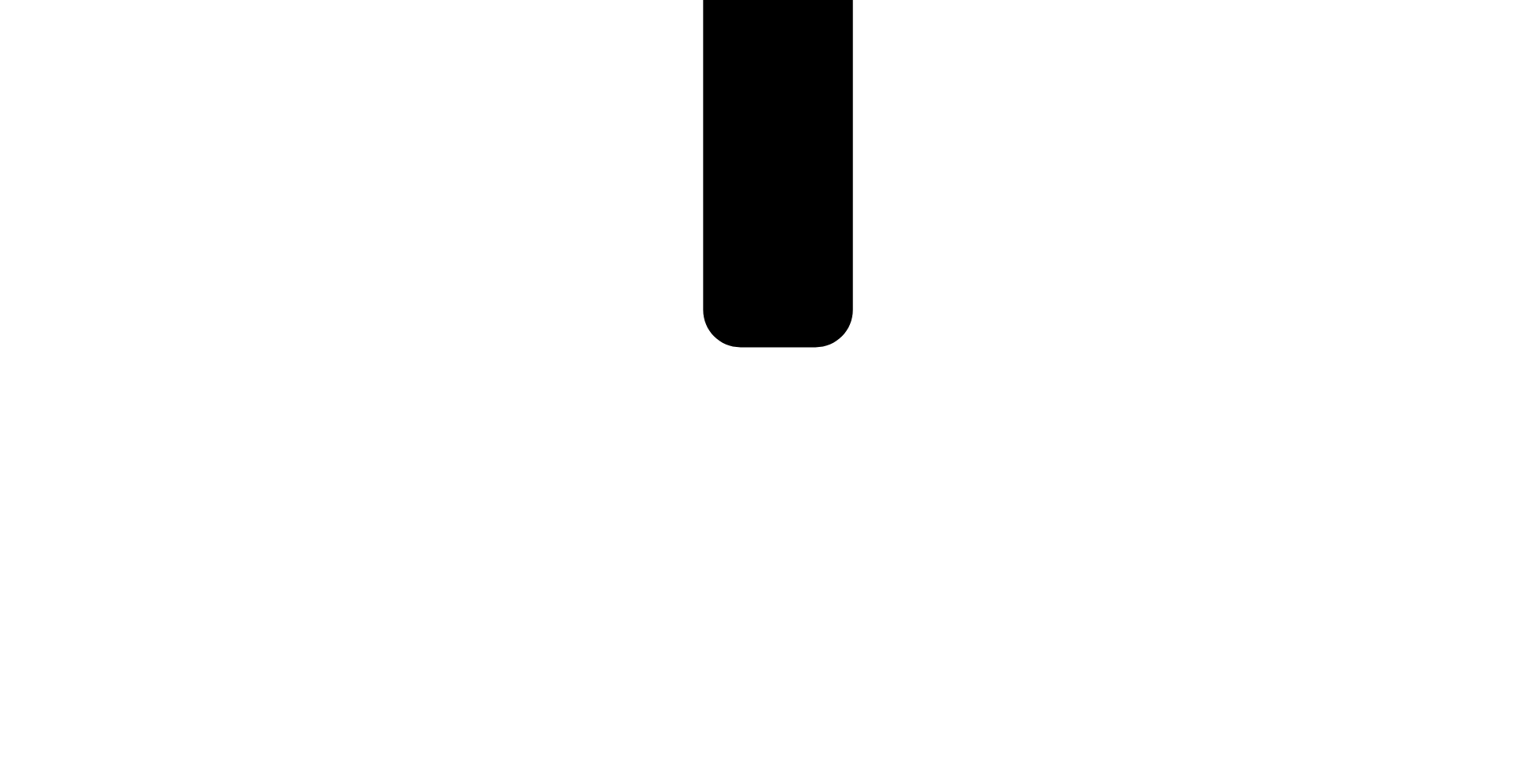 scroll, scrollTop: 2167, scrollLeft: 0, axis: vertical 